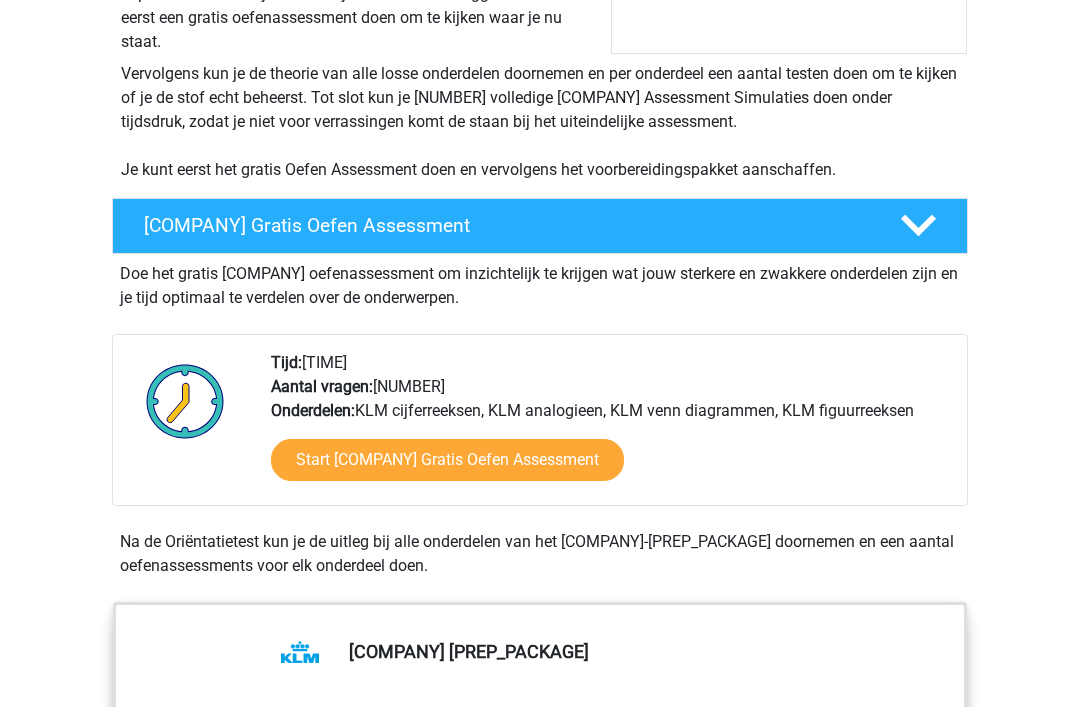 scroll, scrollTop: 376, scrollLeft: 0, axis: vertical 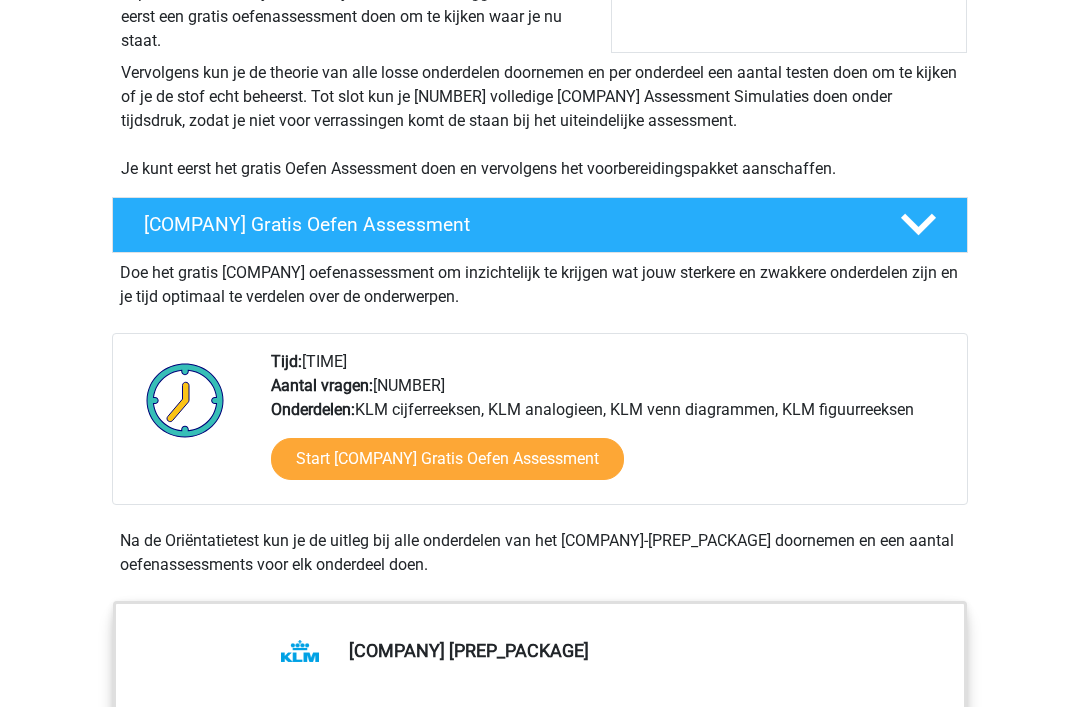 click on "Start [COMPANY] Gratis Oefen Assessment" at bounding box center [447, 460] 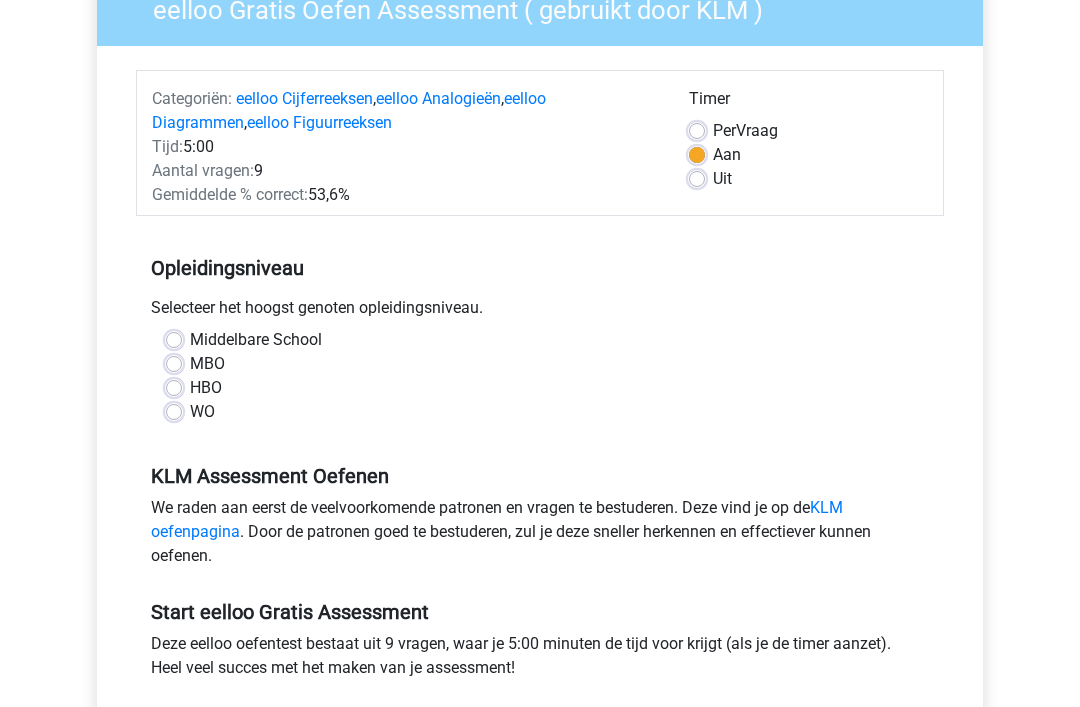 scroll, scrollTop: 213, scrollLeft: 0, axis: vertical 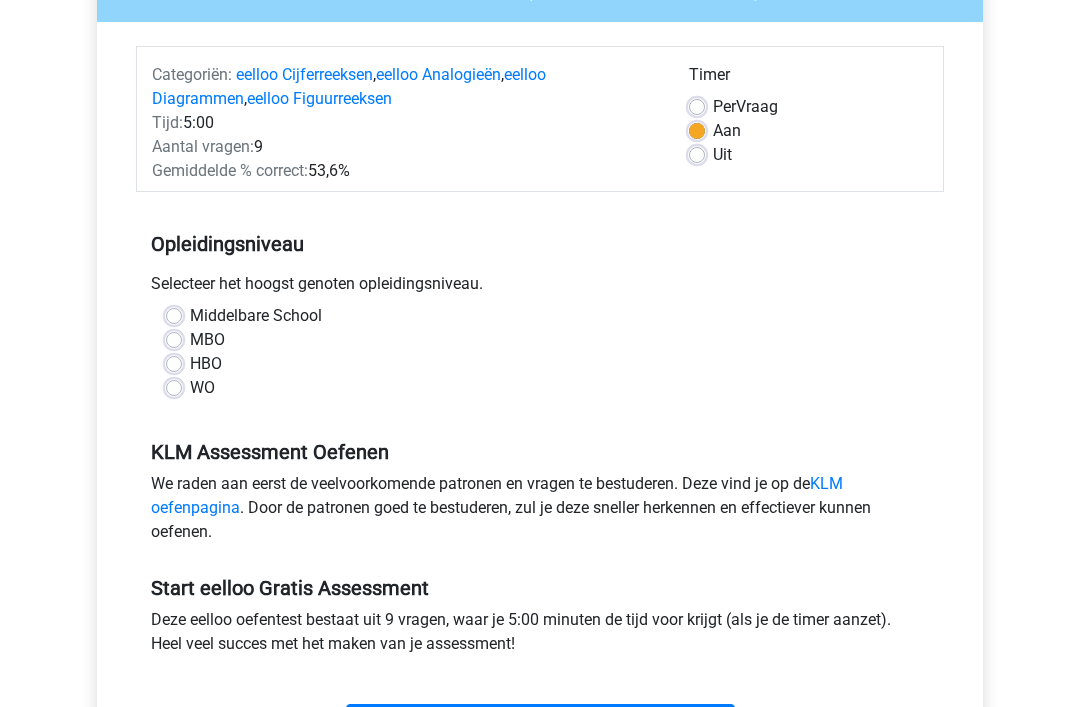 click on "HBO" at bounding box center [206, 365] 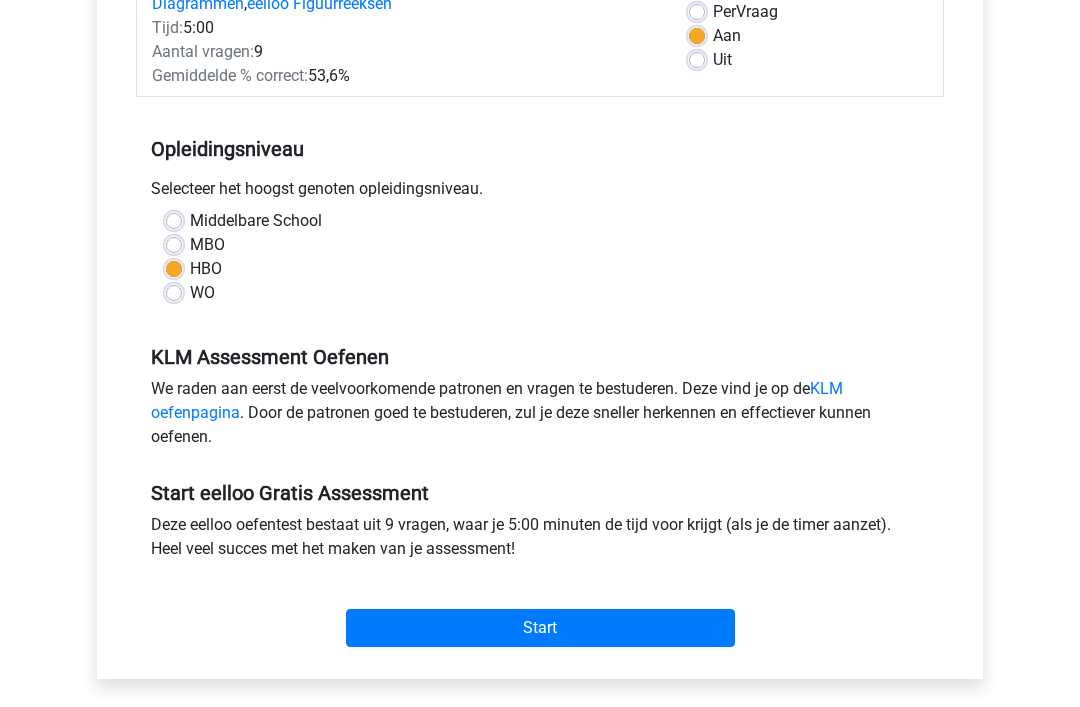 scroll, scrollTop: 314, scrollLeft: 0, axis: vertical 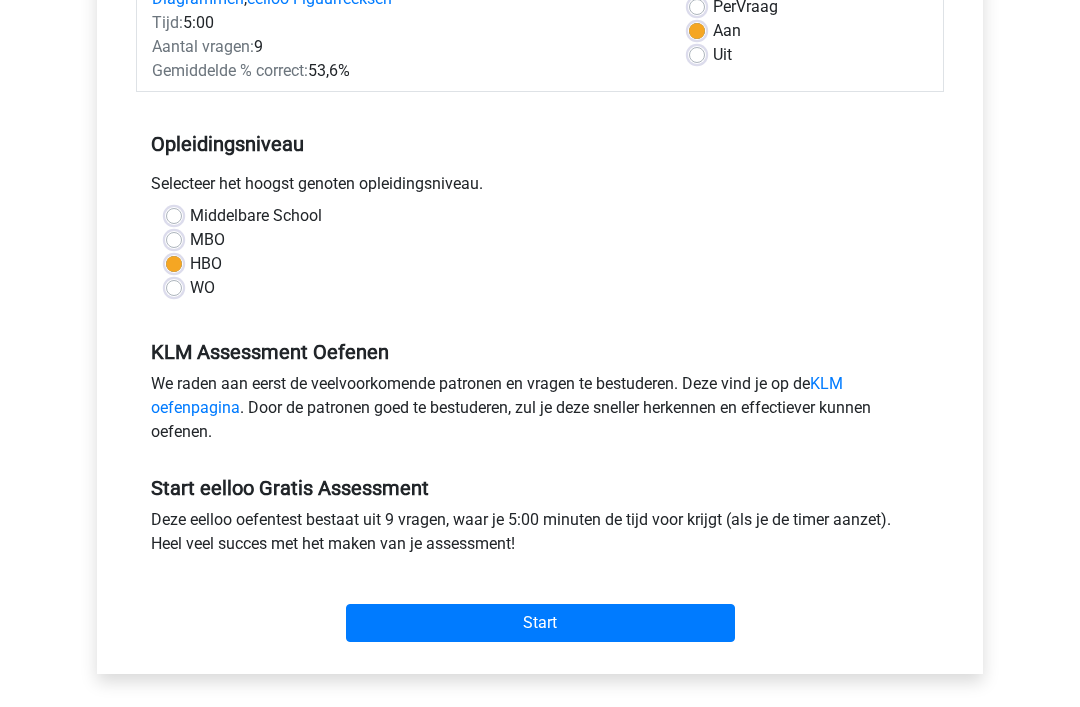 click on "Start" at bounding box center [540, 623] 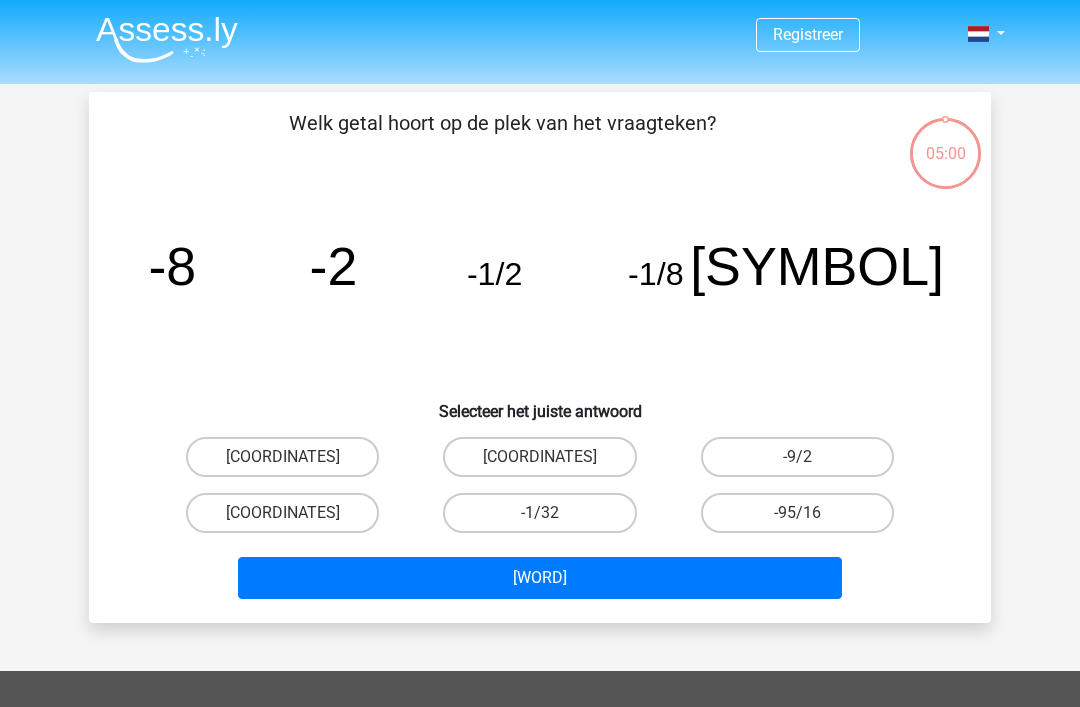 scroll, scrollTop: 0, scrollLeft: 0, axis: both 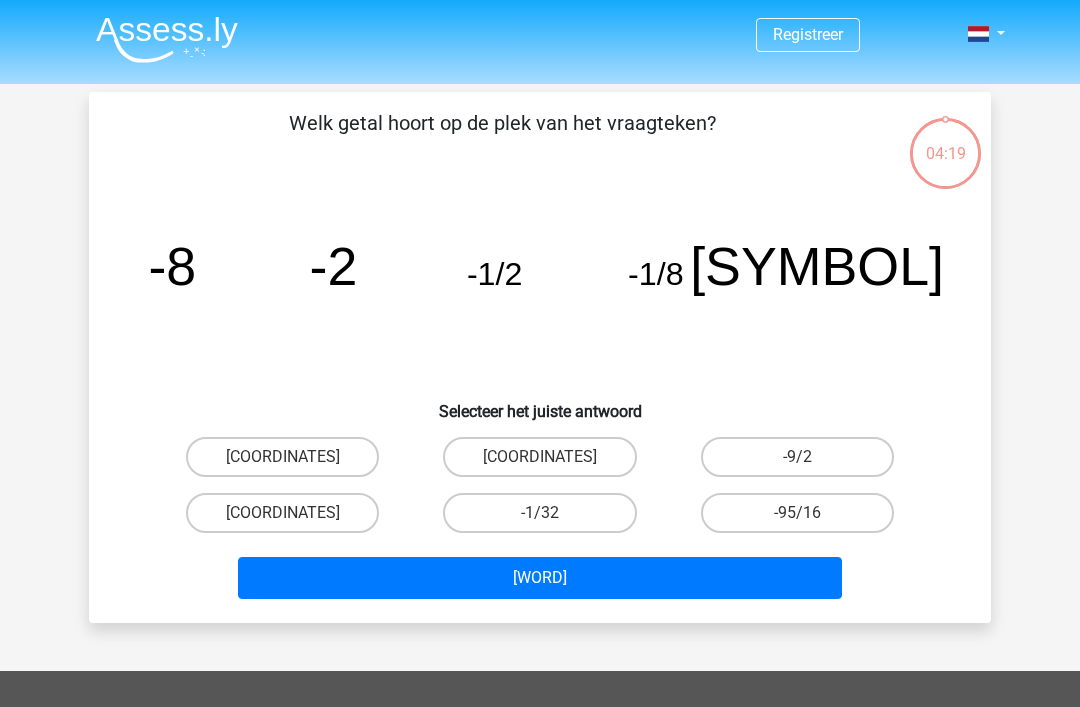 click on "-1/32" at bounding box center [539, 513] 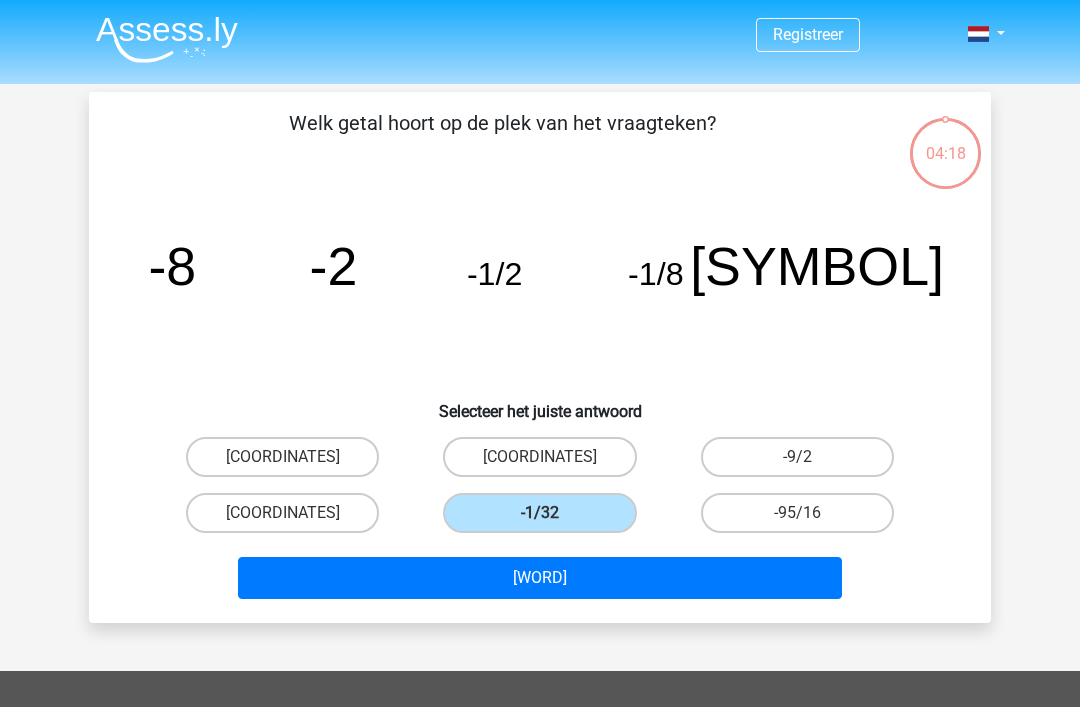 click on "Volgende vraag" at bounding box center [540, 578] 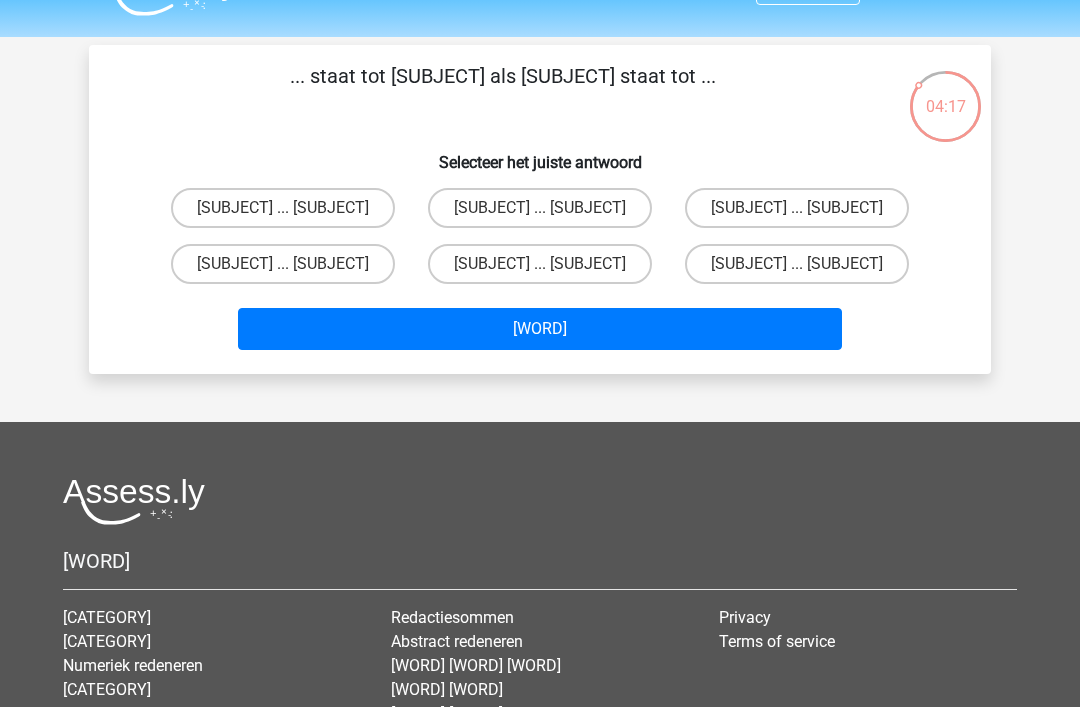scroll, scrollTop: 41, scrollLeft: 0, axis: vertical 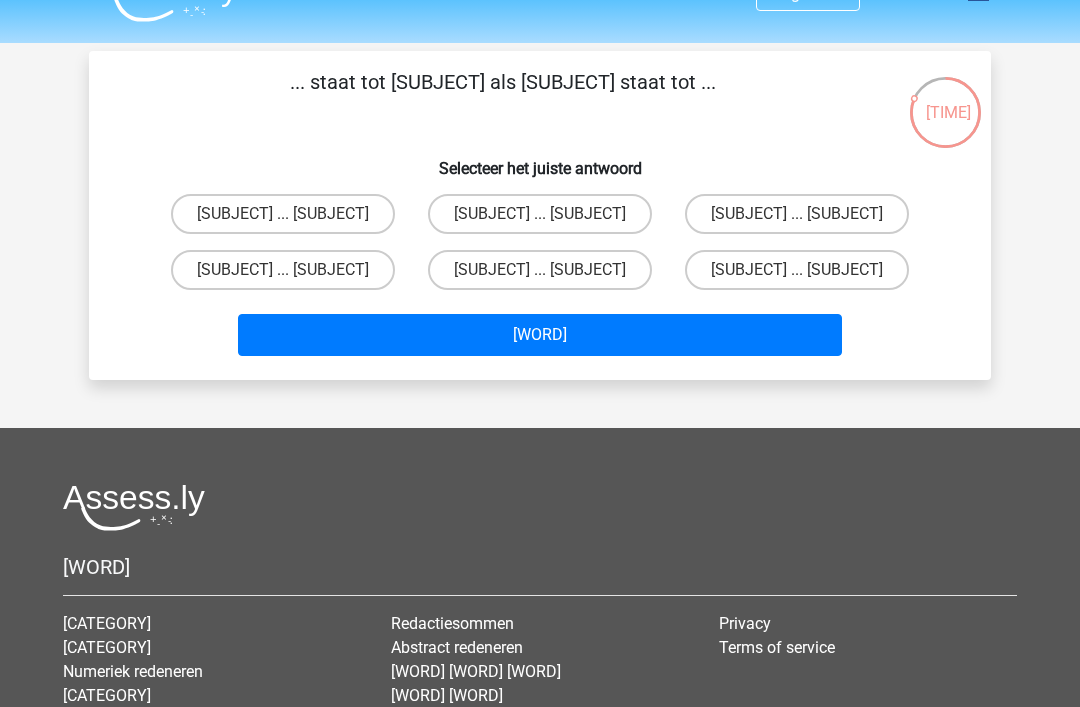 click on "fluitketel ... luiden" at bounding box center [283, 270] 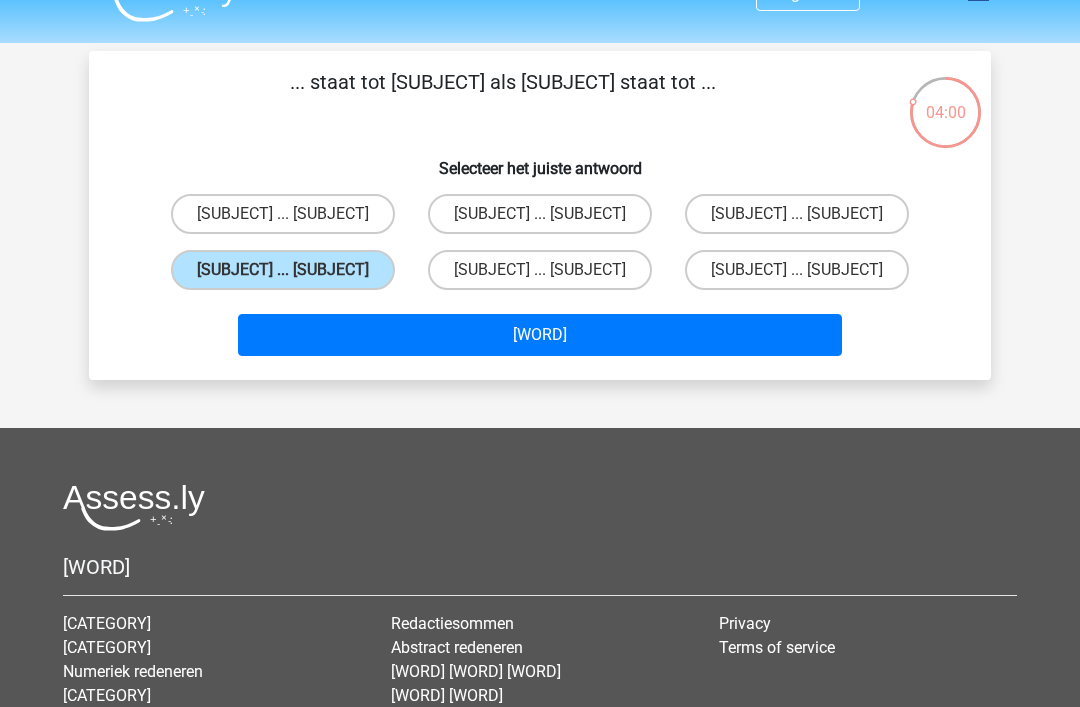 click on "Volgende vraag" at bounding box center (540, 335) 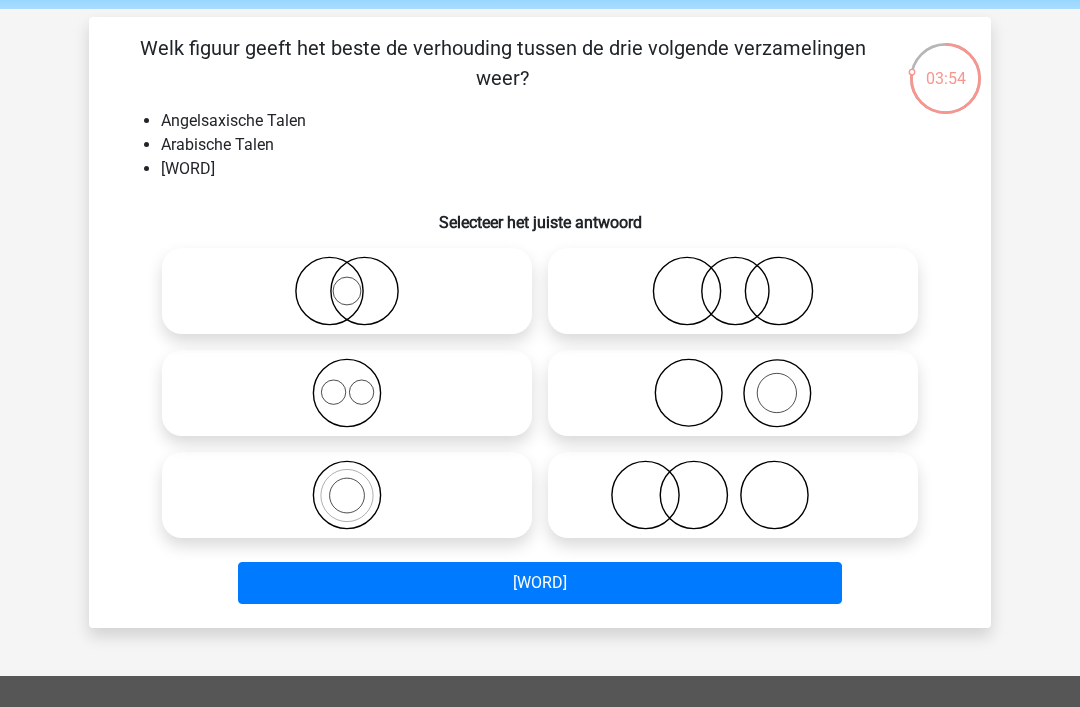scroll, scrollTop: 75, scrollLeft: 0, axis: vertical 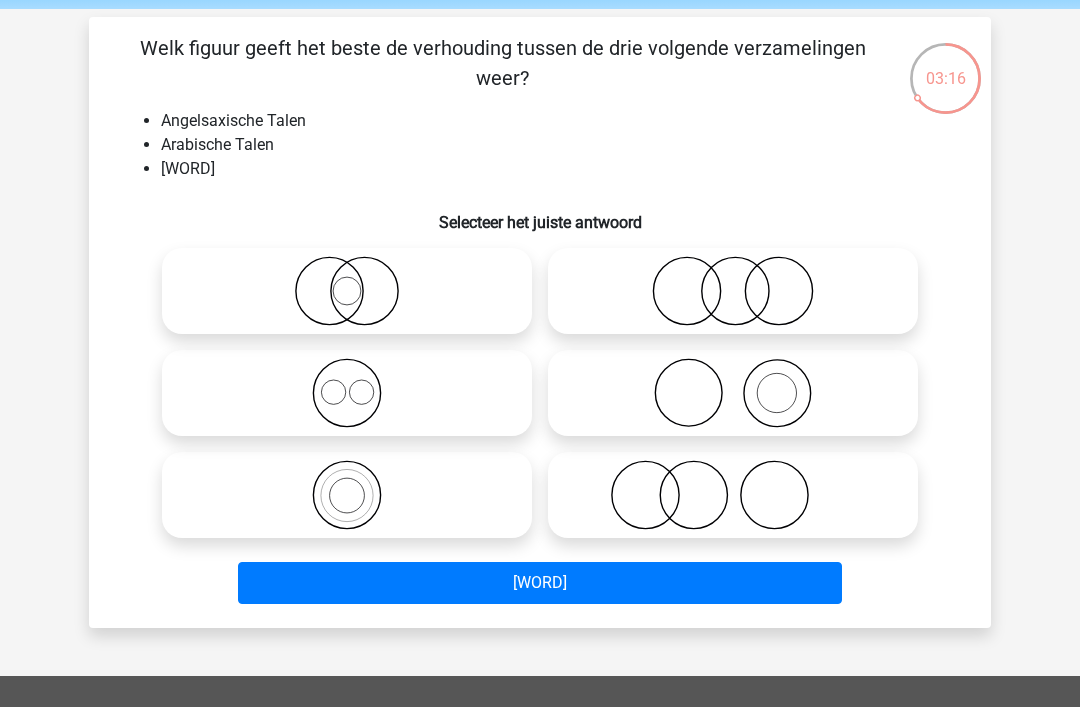 click at bounding box center [347, 393] 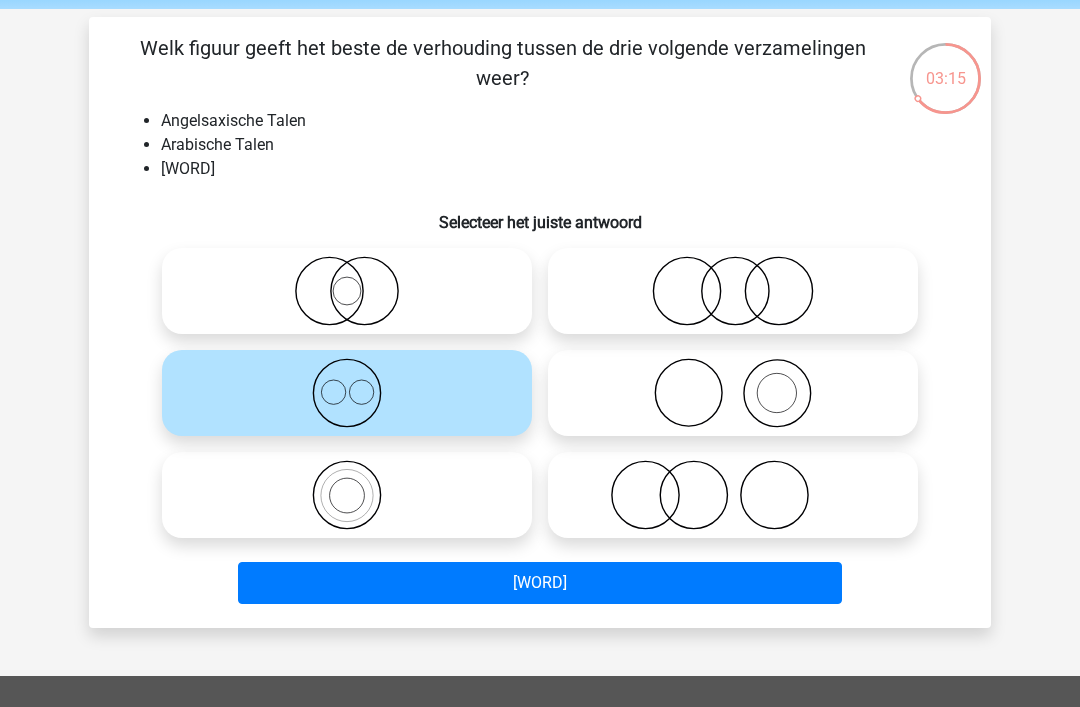 click on "Volgende vraag" at bounding box center (540, 583) 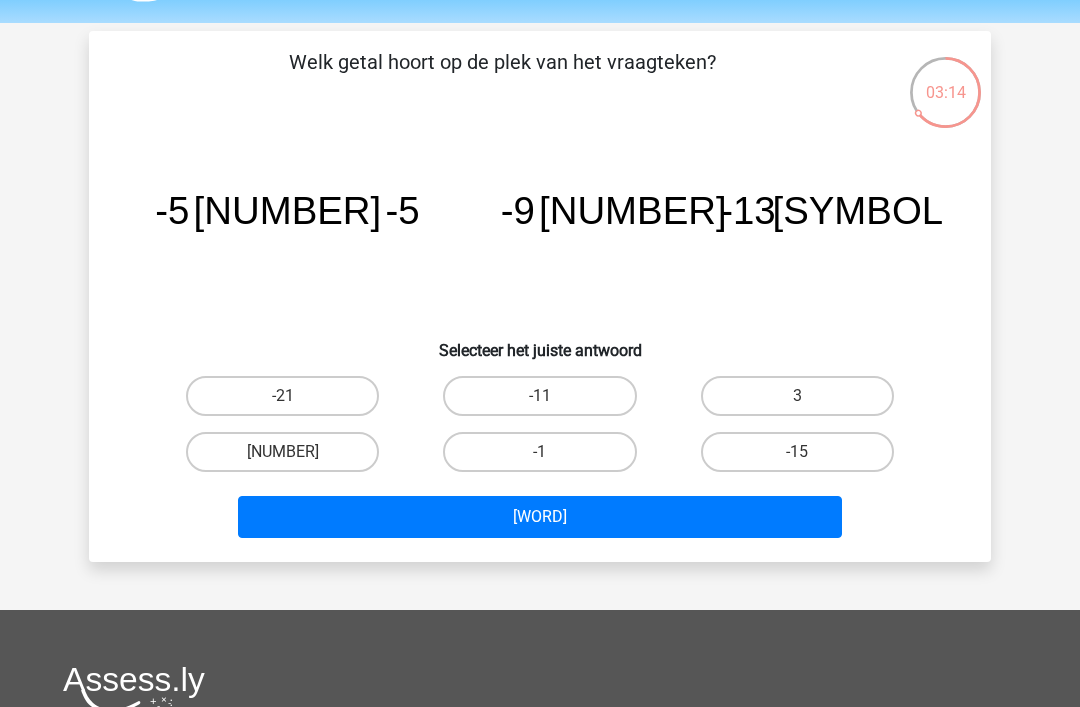 scroll, scrollTop: 54, scrollLeft: 0, axis: vertical 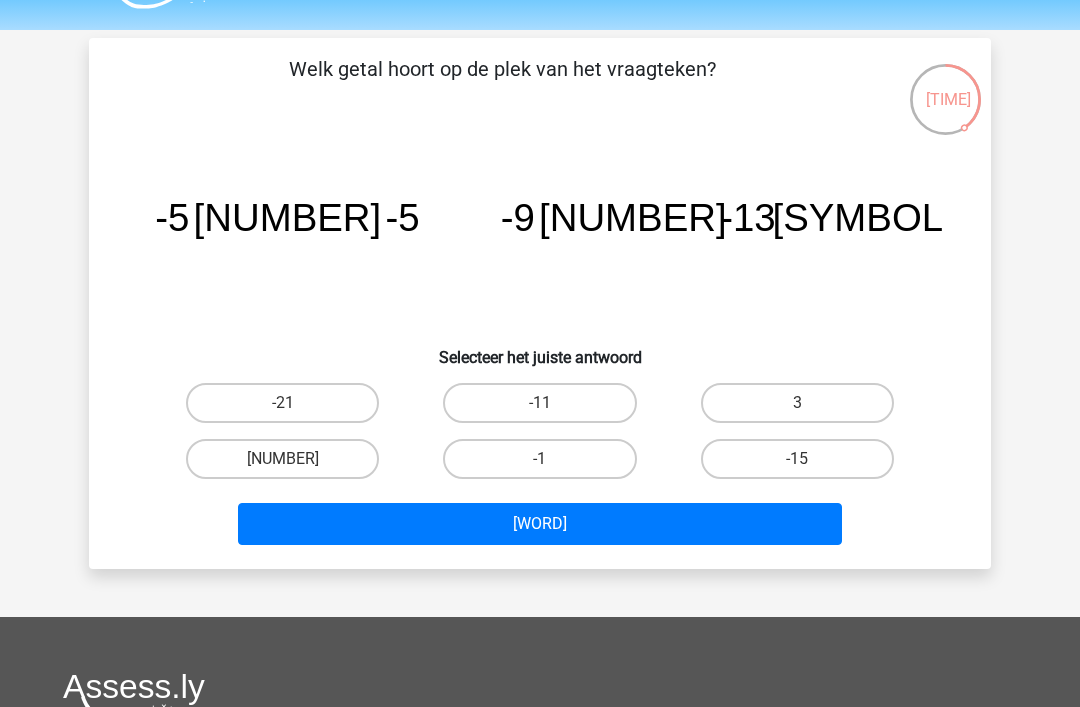 click on "3" at bounding box center [797, 403] 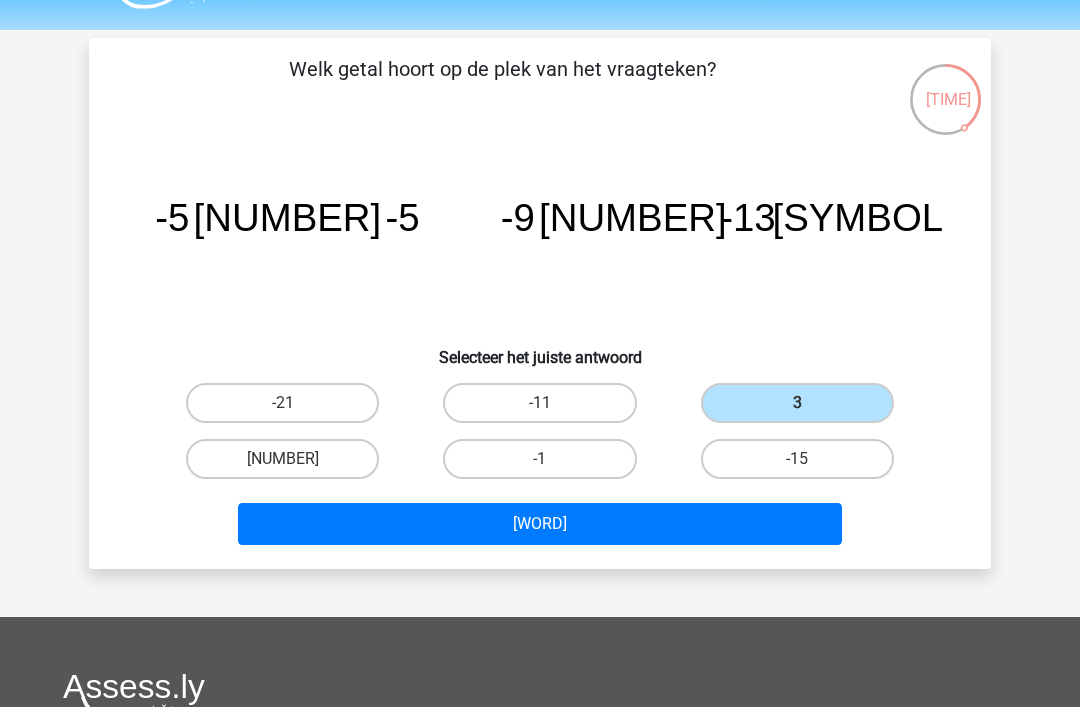 click on "Volgende vraag" at bounding box center (540, 524) 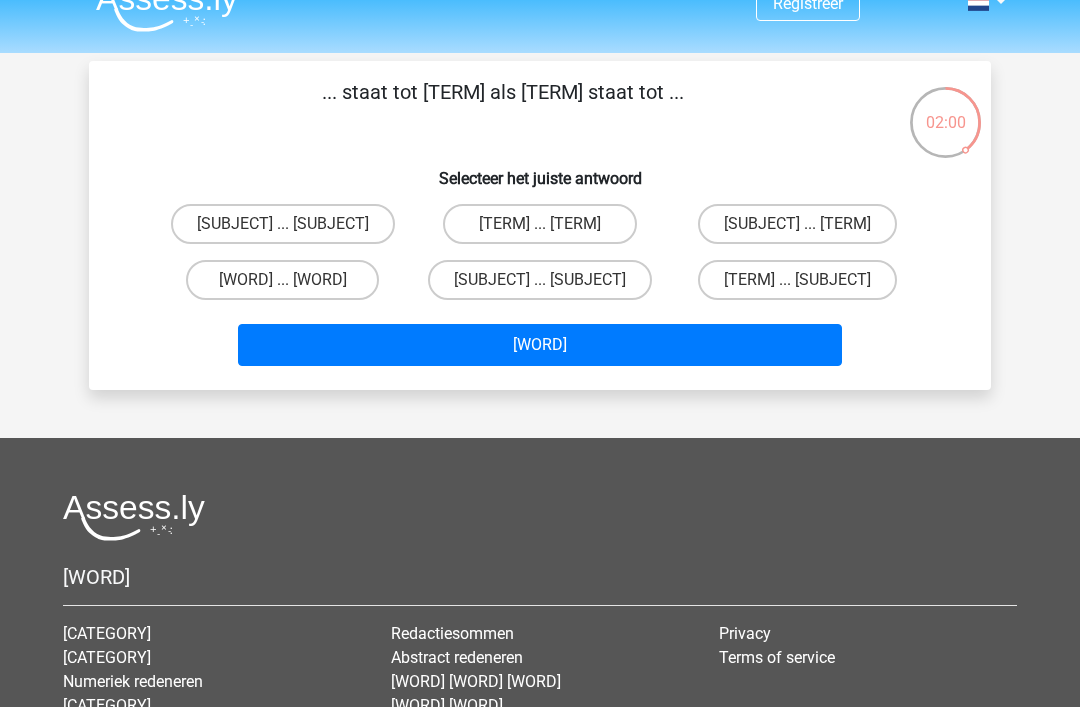 scroll, scrollTop: 25, scrollLeft: 0, axis: vertical 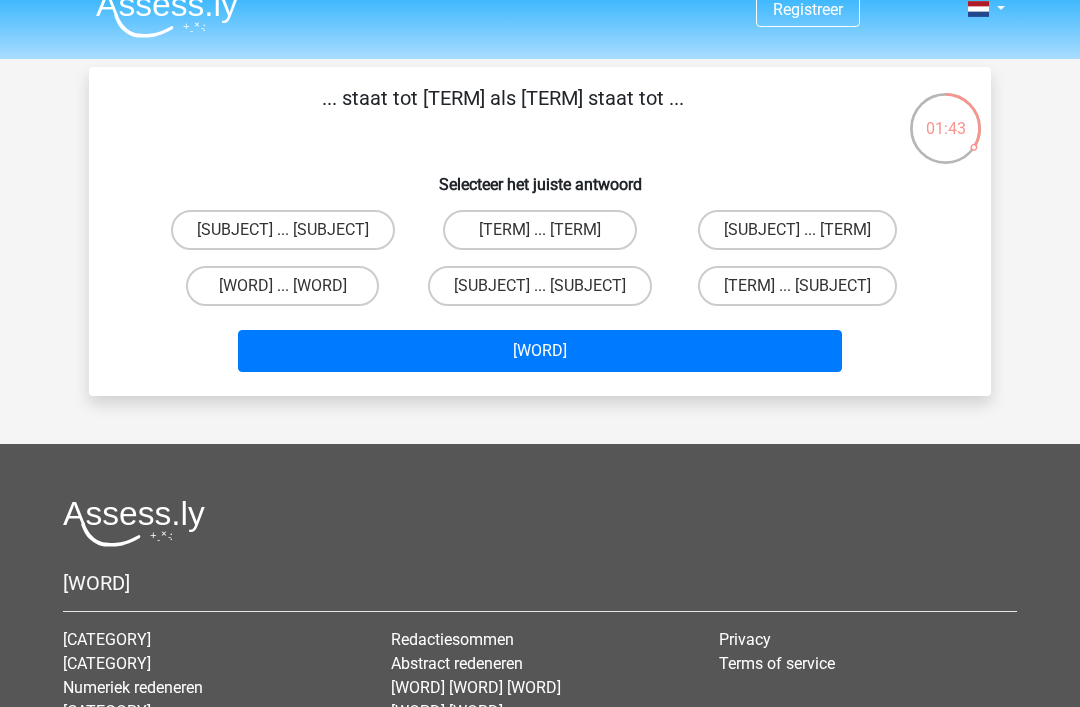 click on "statistieken ... strijd" at bounding box center (540, 286) 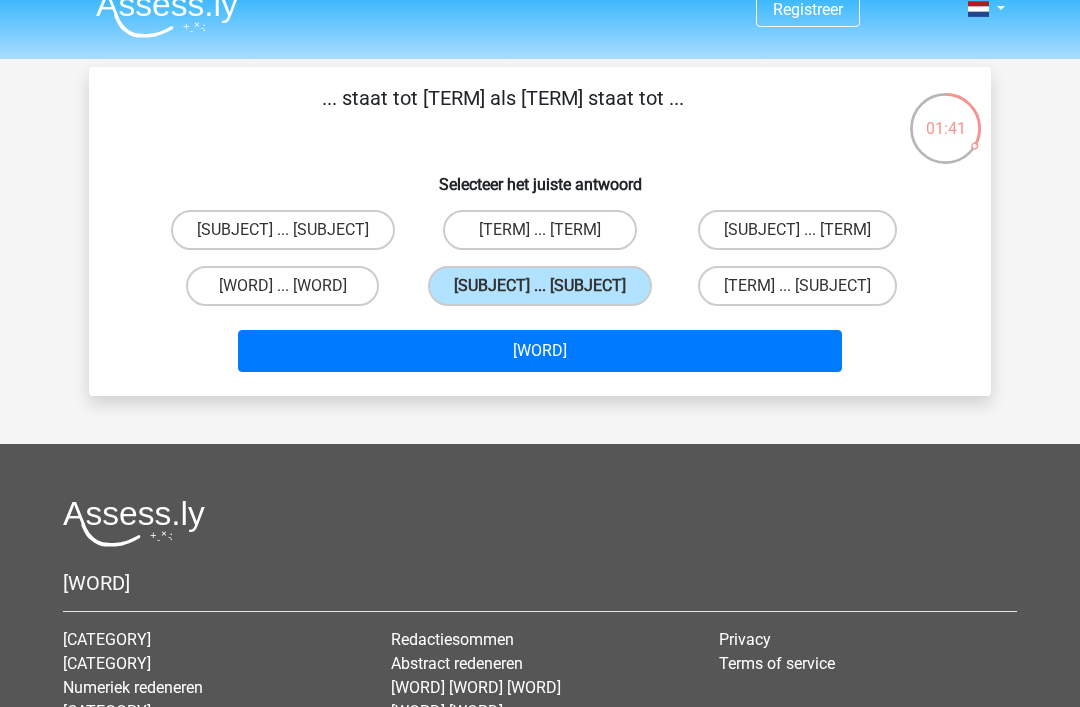 click on "Volgende vraag" at bounding box center (540, 351) 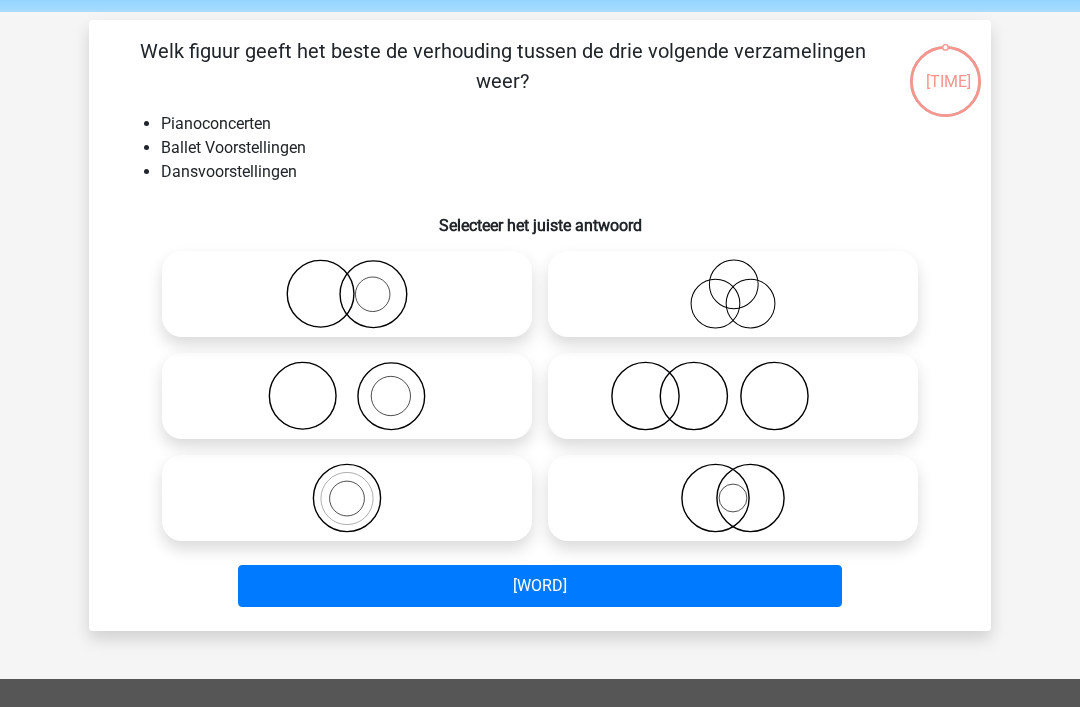 scroll, scrollTop: 92, scrollLeft: 0, axis: vertical 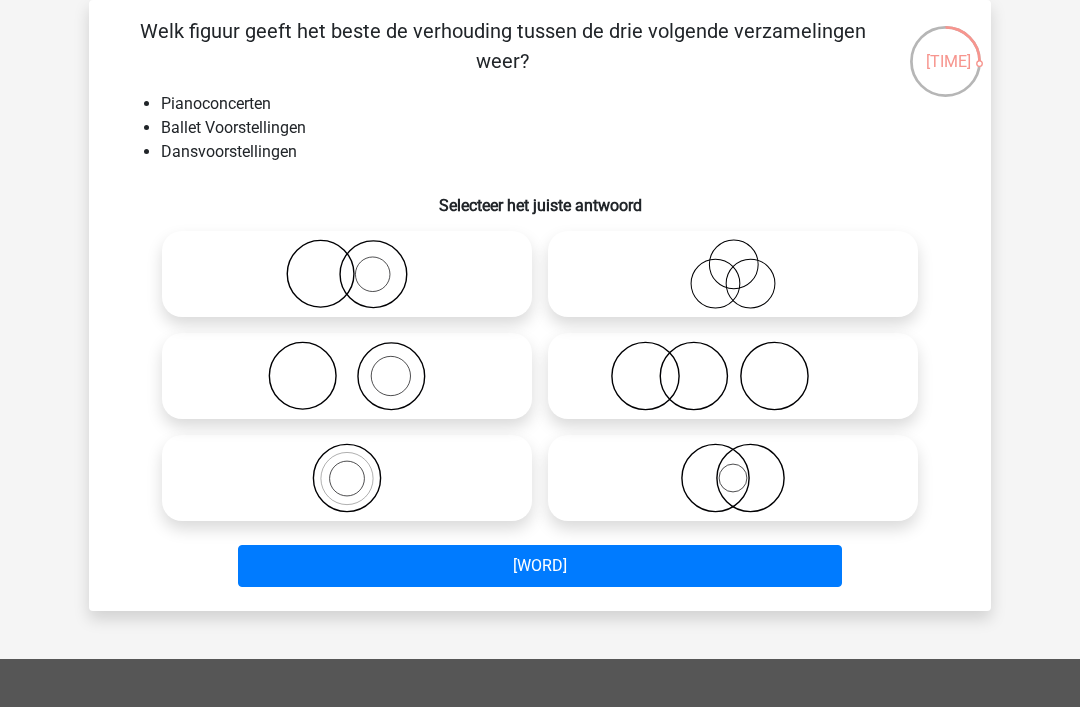 click at bounding box center (733, 376) 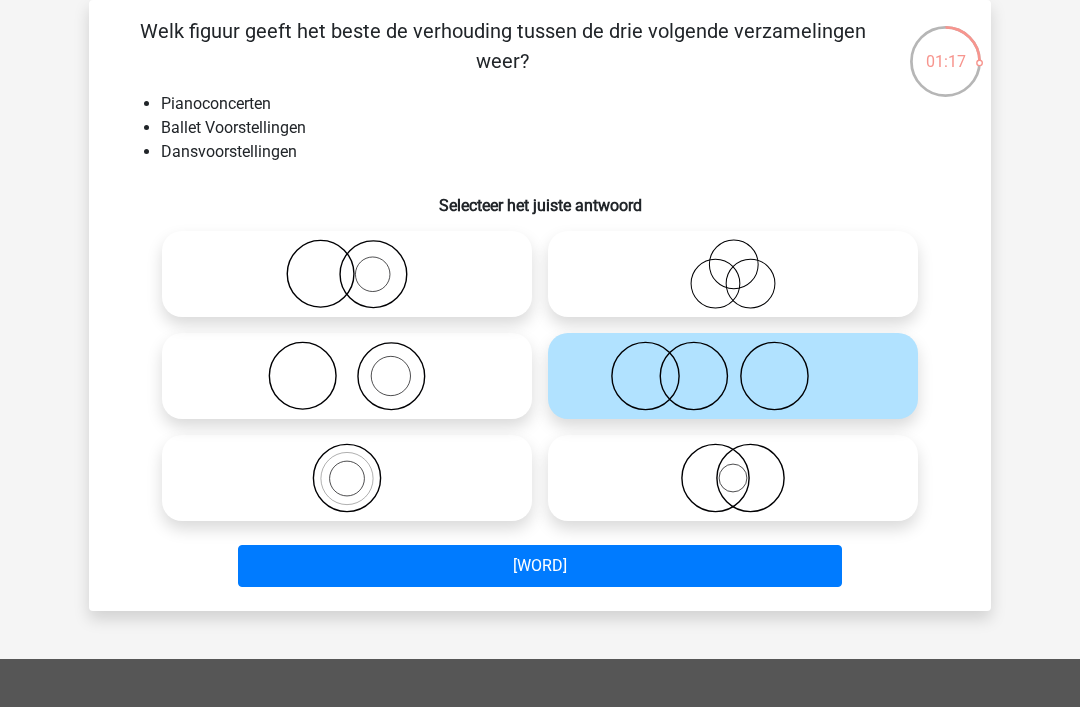 click on "Volgende vraag" at bounding box center [540, 566] 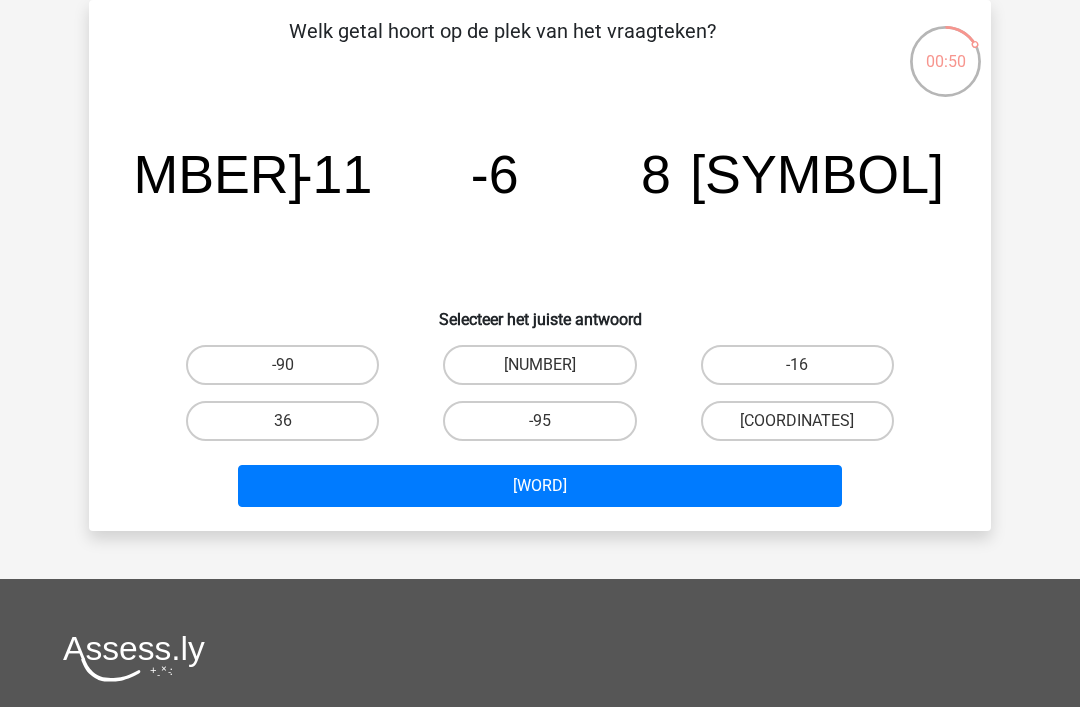 click on "-80" at bounding box center [797, 421] 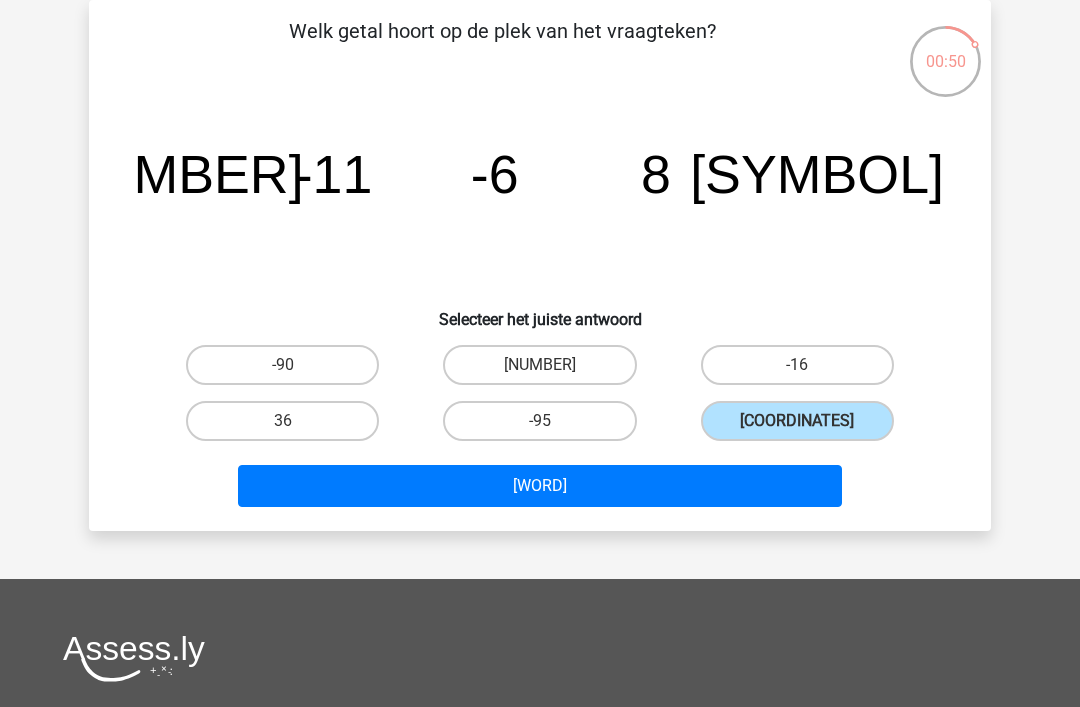 click on "Volgende vraag" at bounding box center (540, 486) 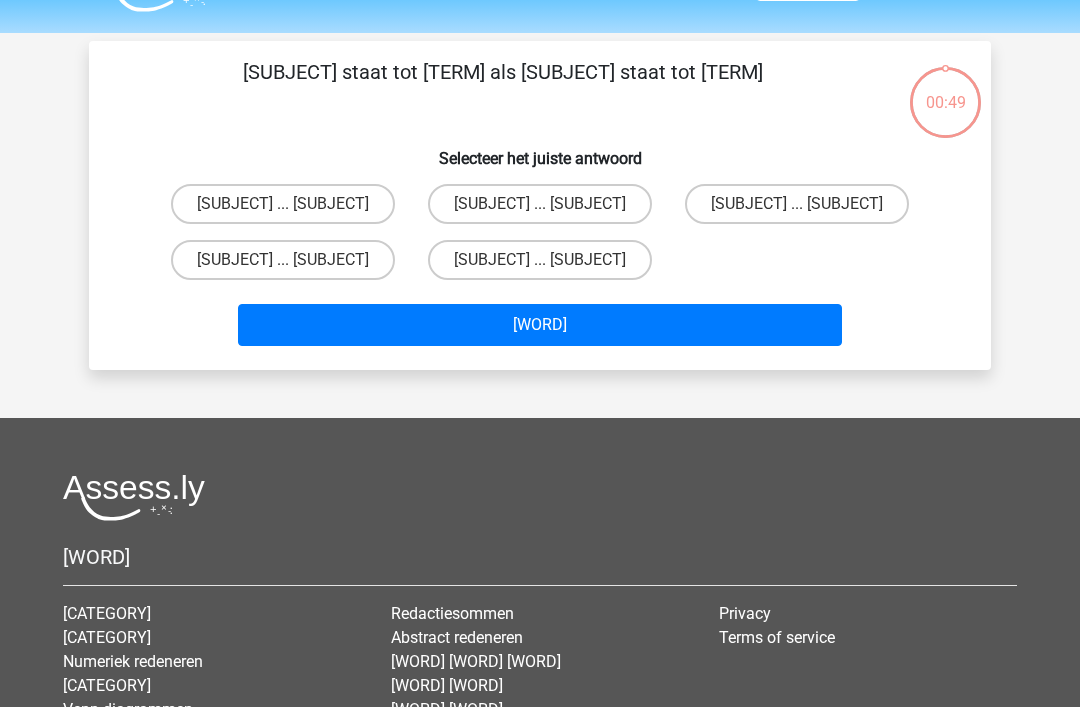 scroll, scrollTop: 0, scrollLeft: 0, axis: both 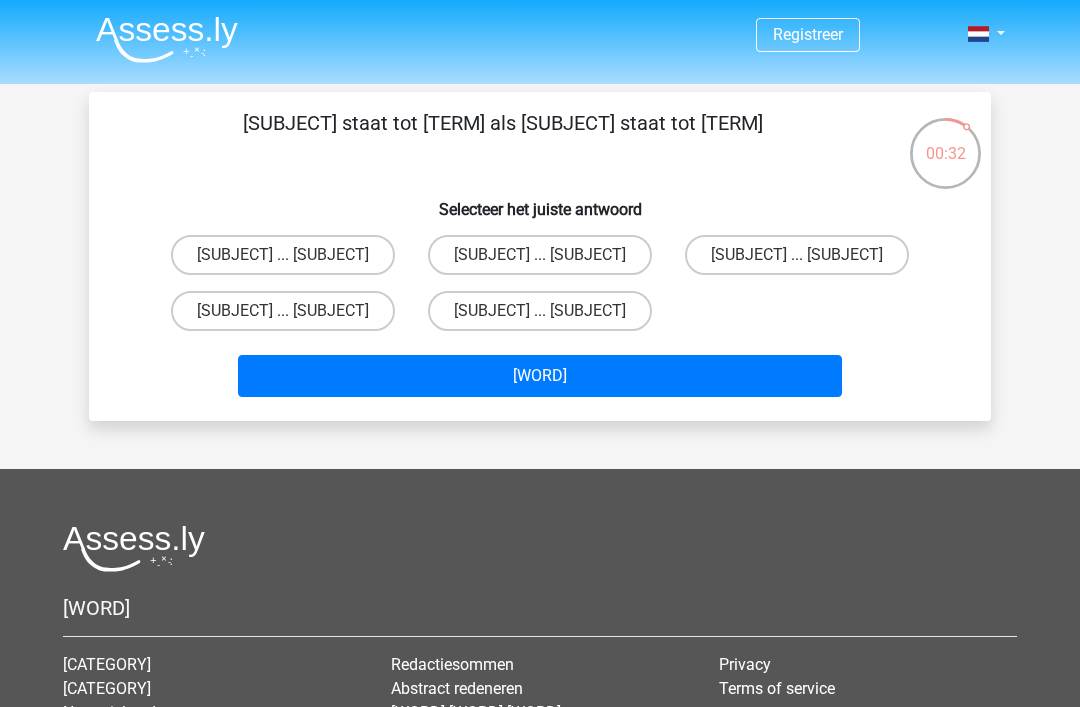 click on "elementen ... ziekten" at bounding box center (283, 311) 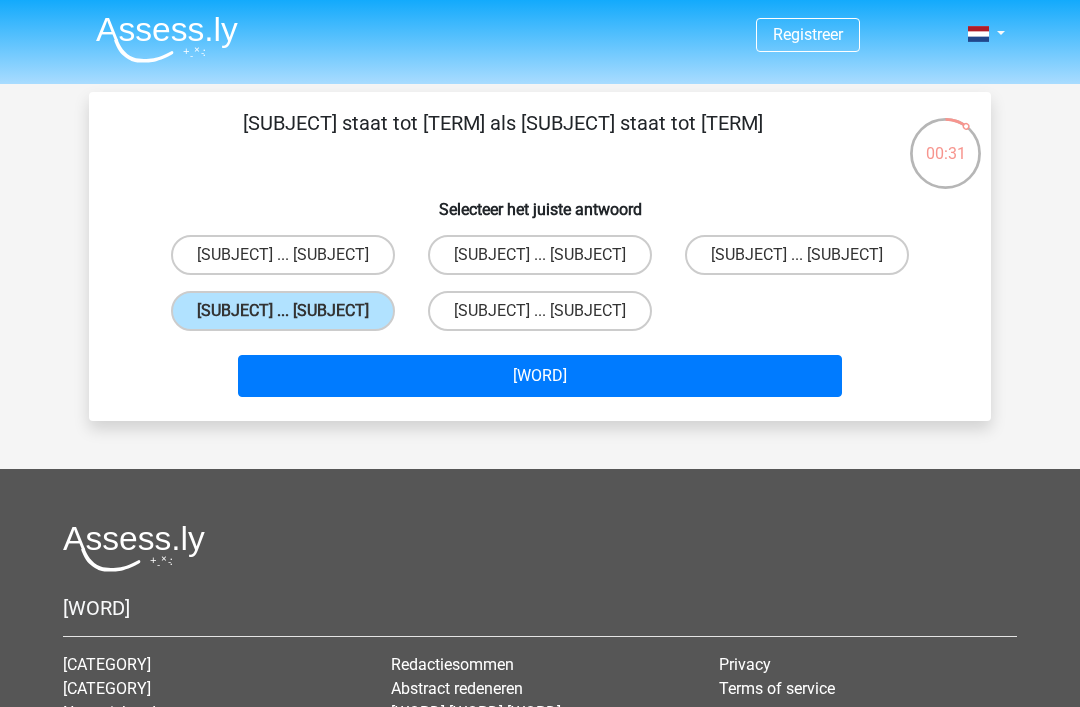 click on "Volgende vraag" at bounding box center (540, 376) 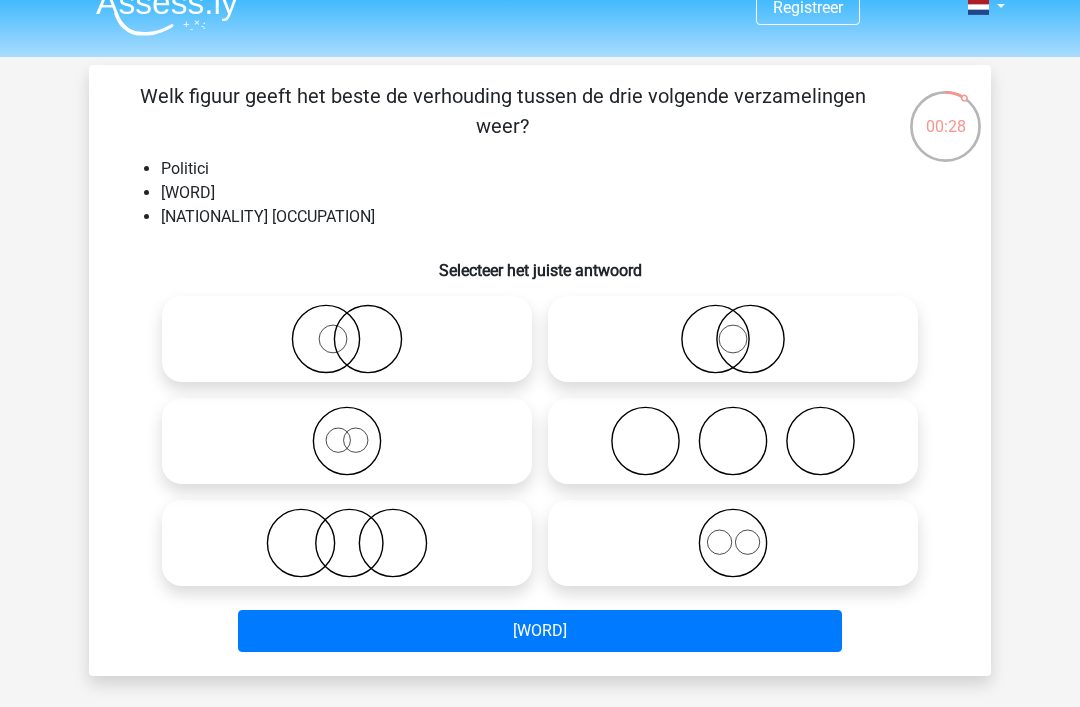 scroll, scrollTop: 32, scrollLeft: 0, axis: vertical 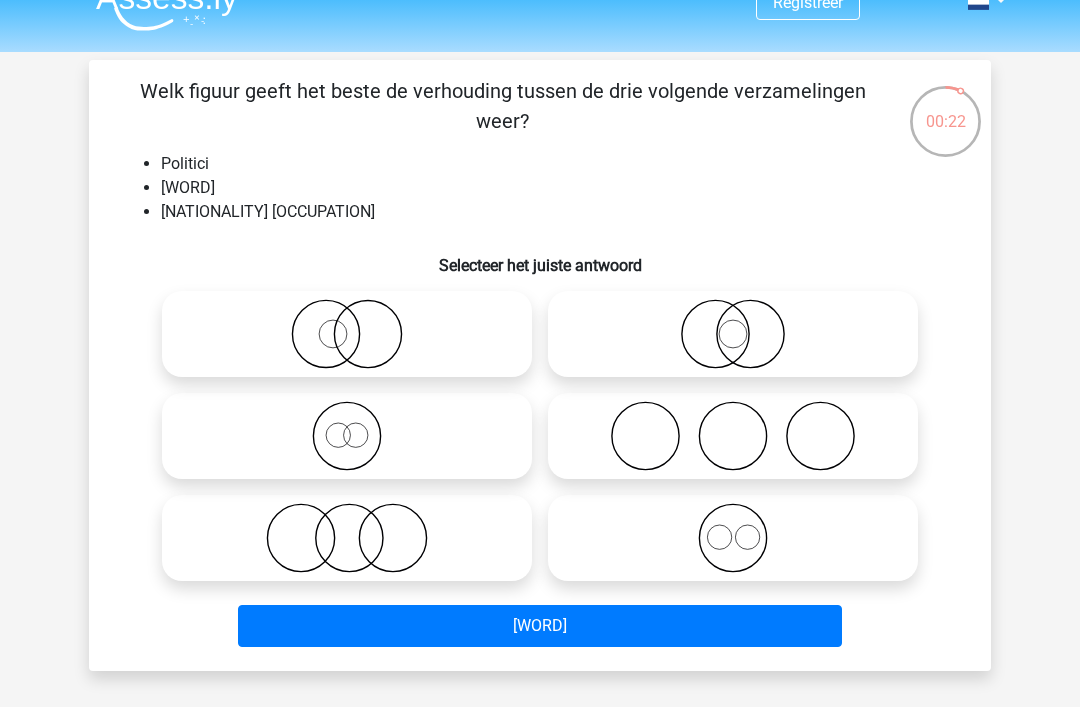 click at bounding box center (733, 334) 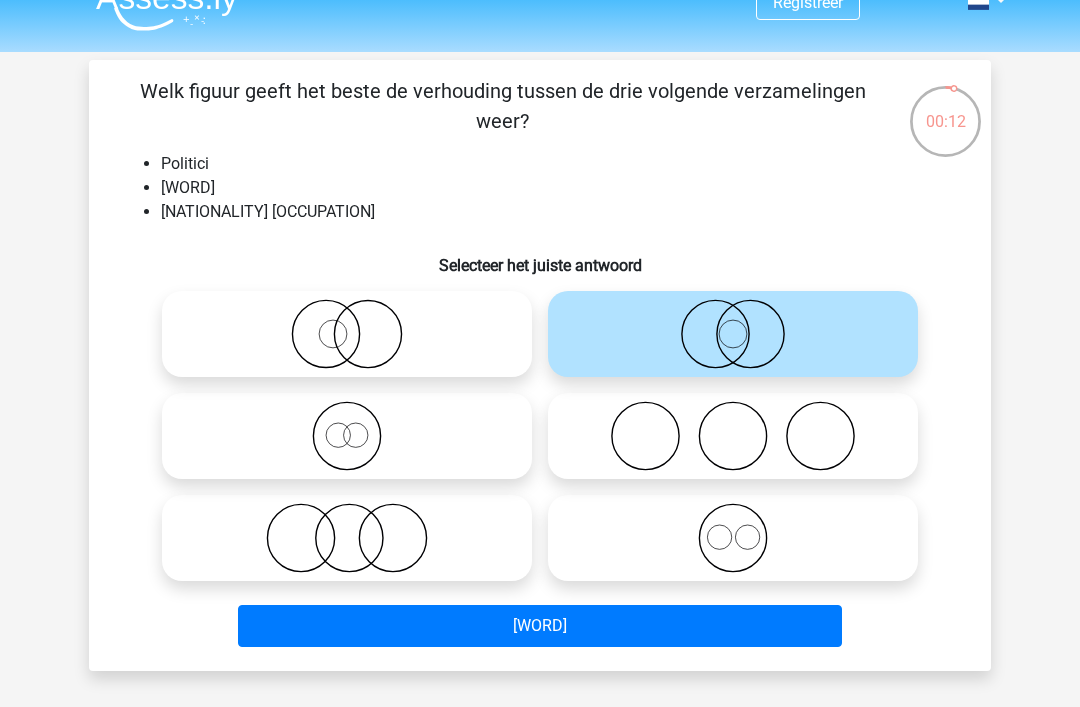 click at bounding box center [347, 334] 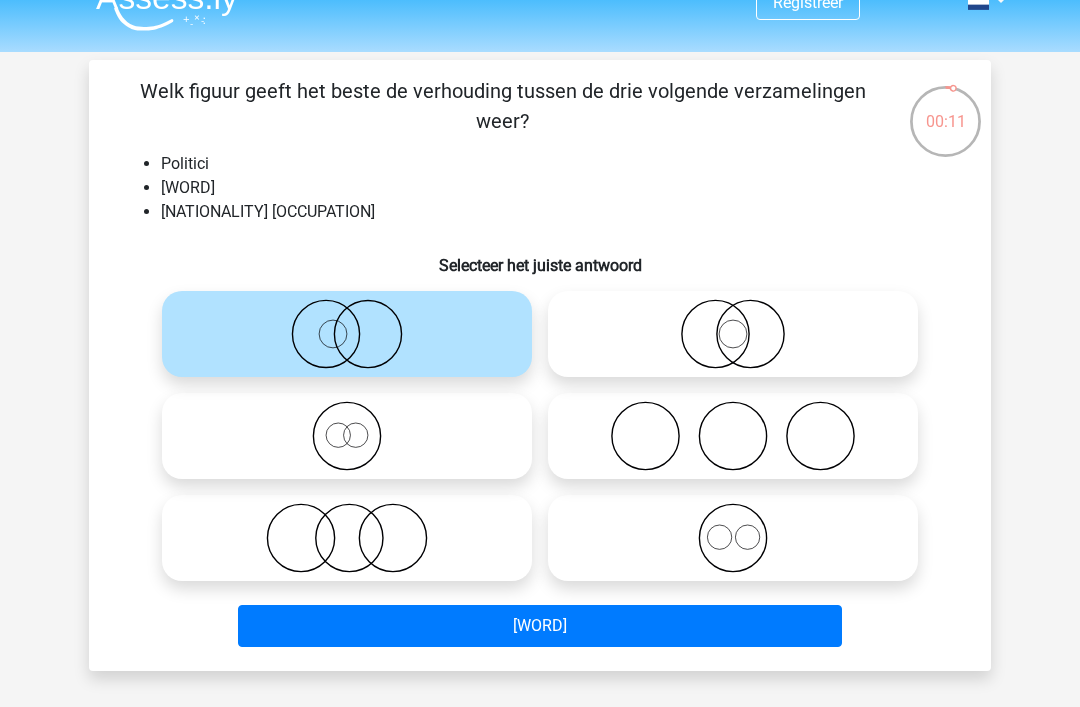 click at bounding box center (733, 334) 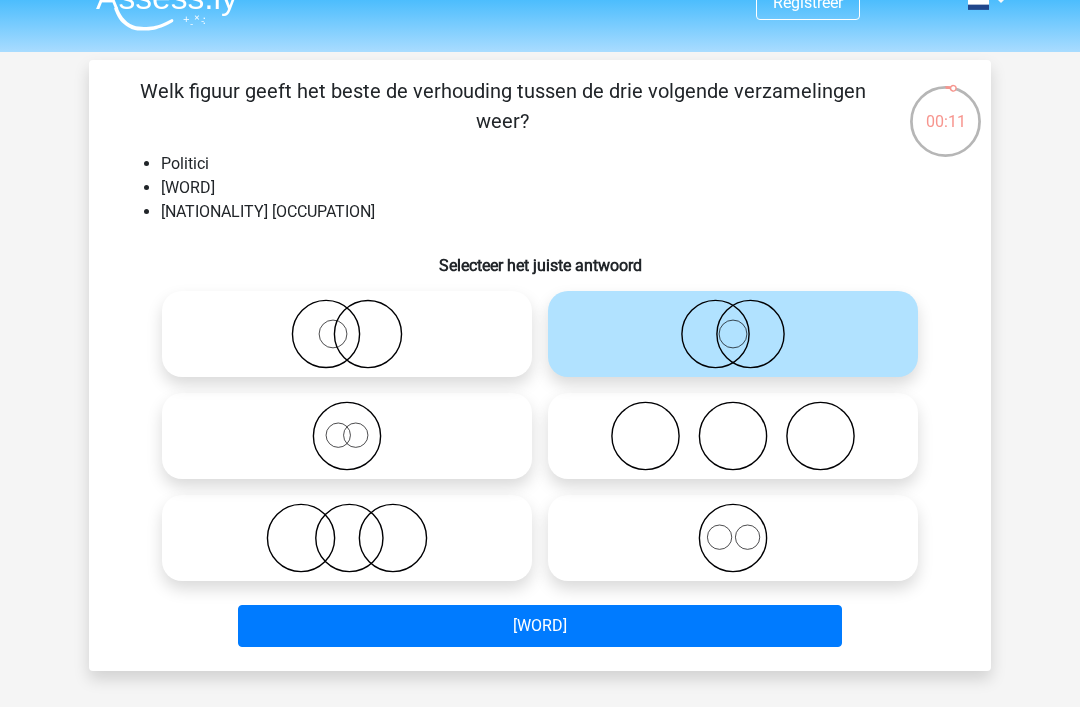 click on "Resultaten" at bounding box center (540, 626) 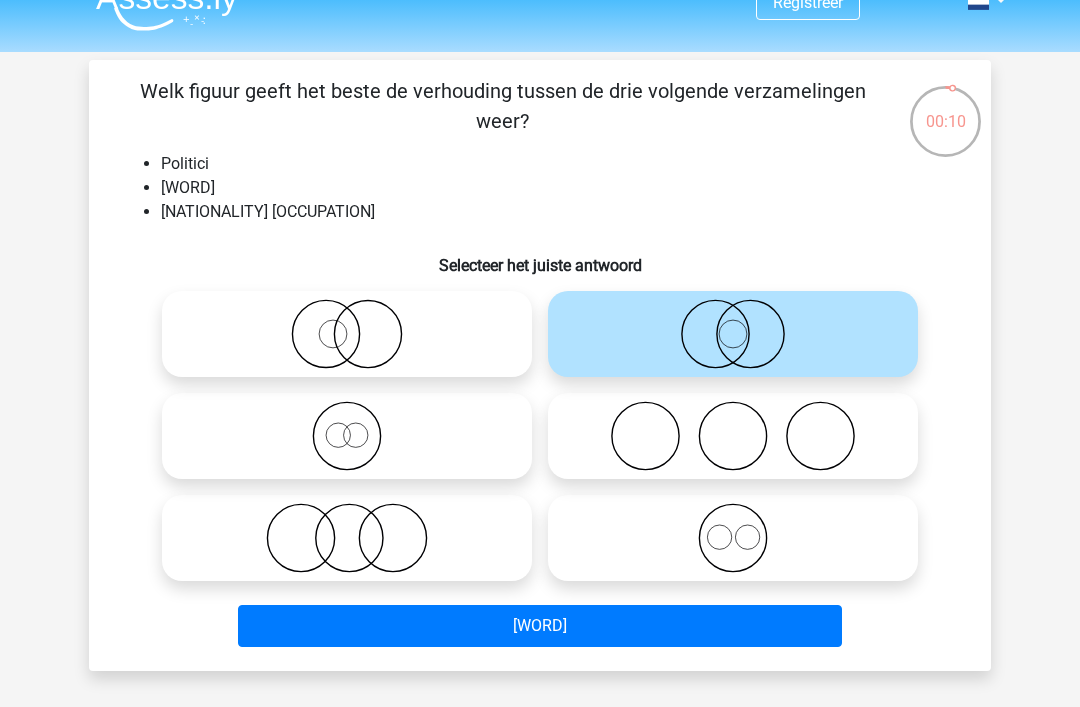 scroll, scrollTop: 96, scrollLeft: 0, axis: vertical 